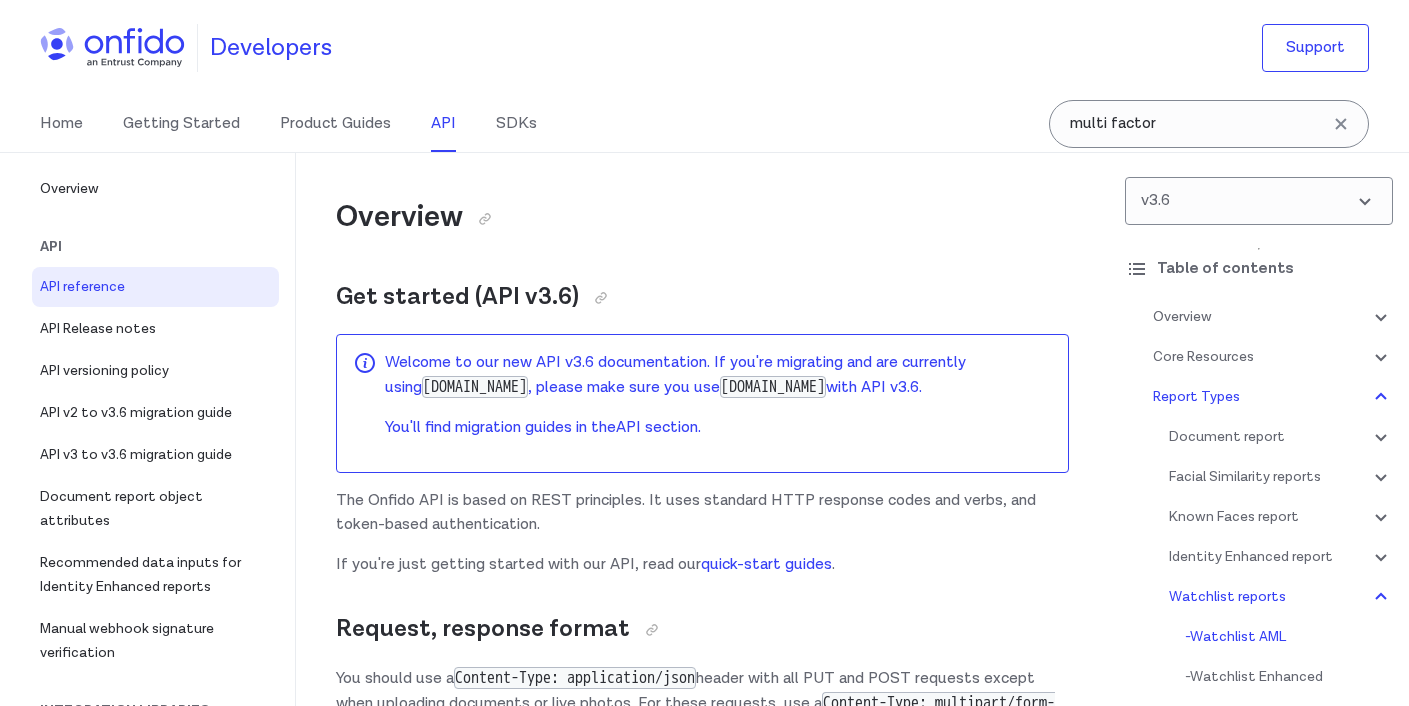 scroll, scrollTop: 152985, scrollLeft: 0, axis: vertical 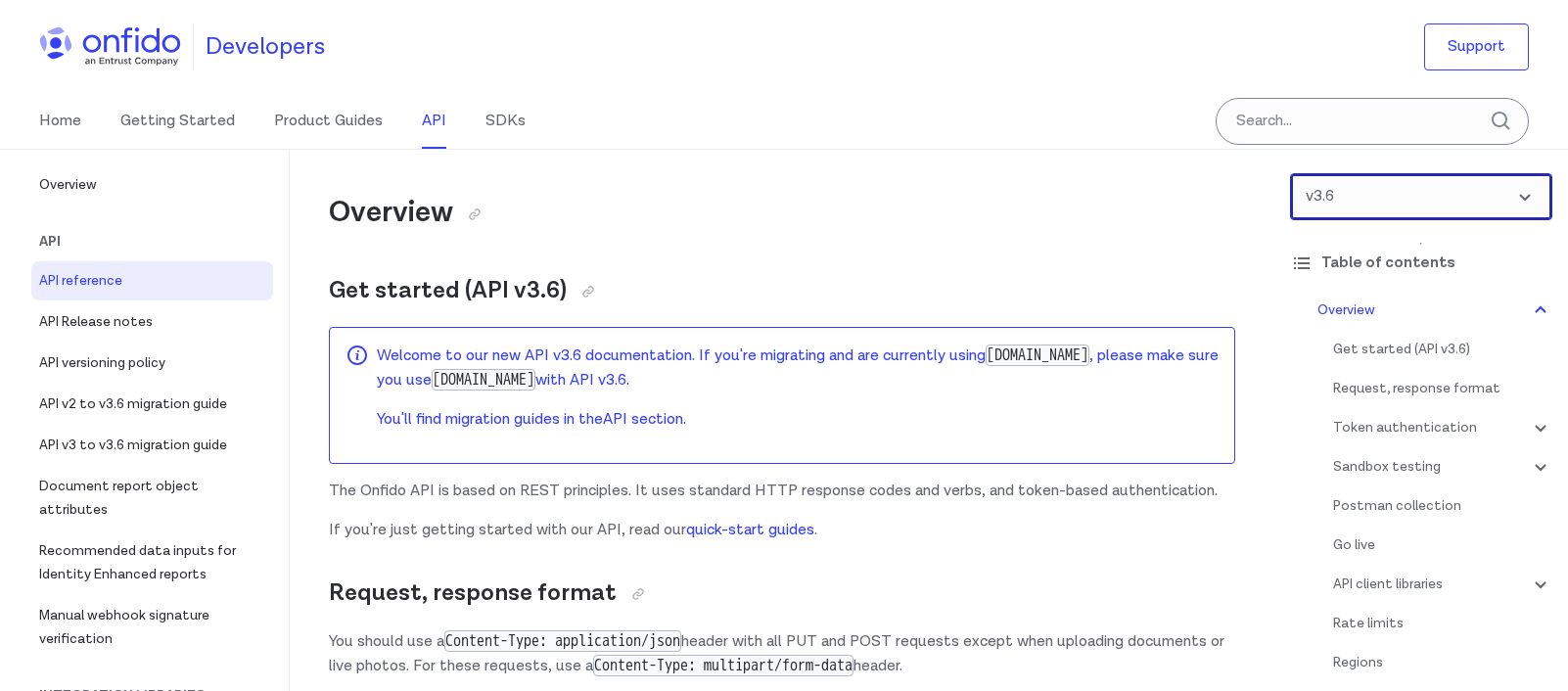 click at bounding box center (1421, 197) 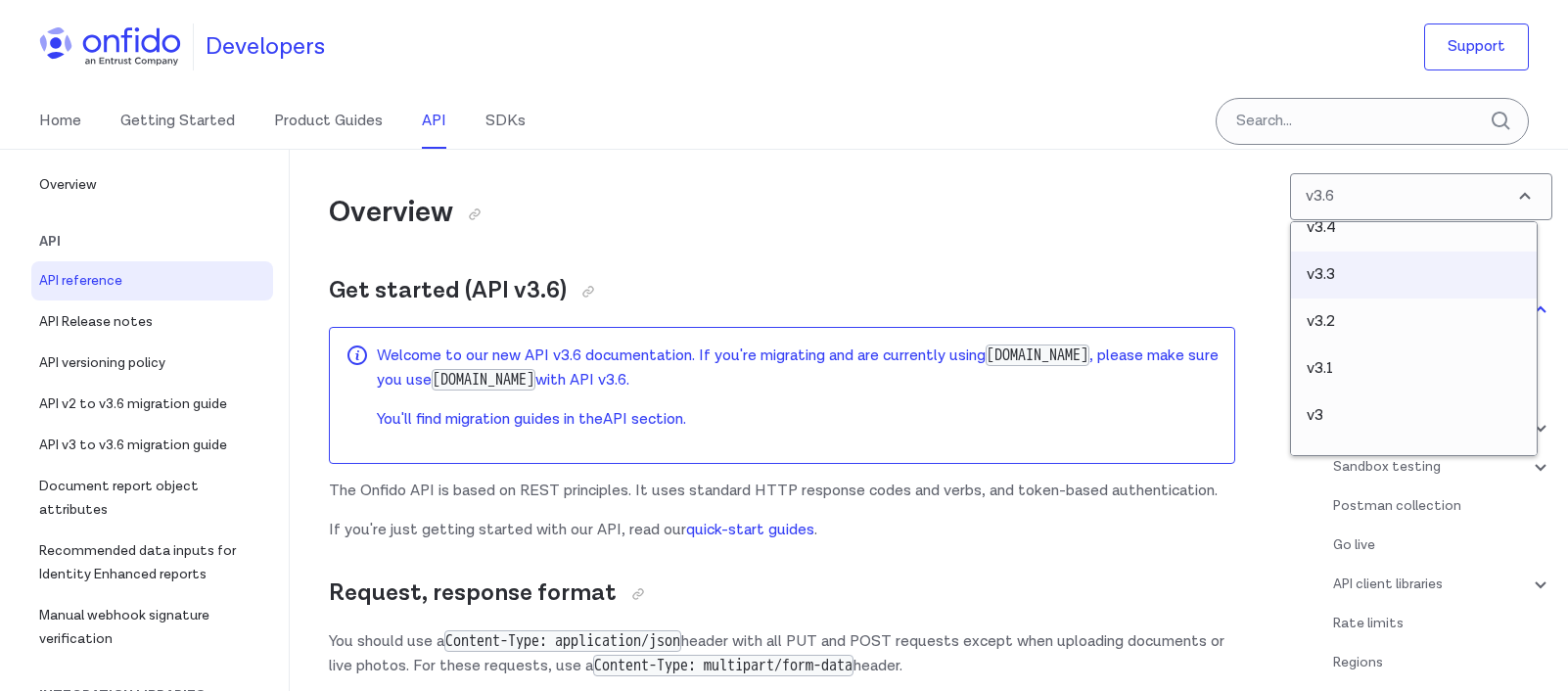 scroll, scrollTop: 151, scrollLeft: 0, axis: vertical 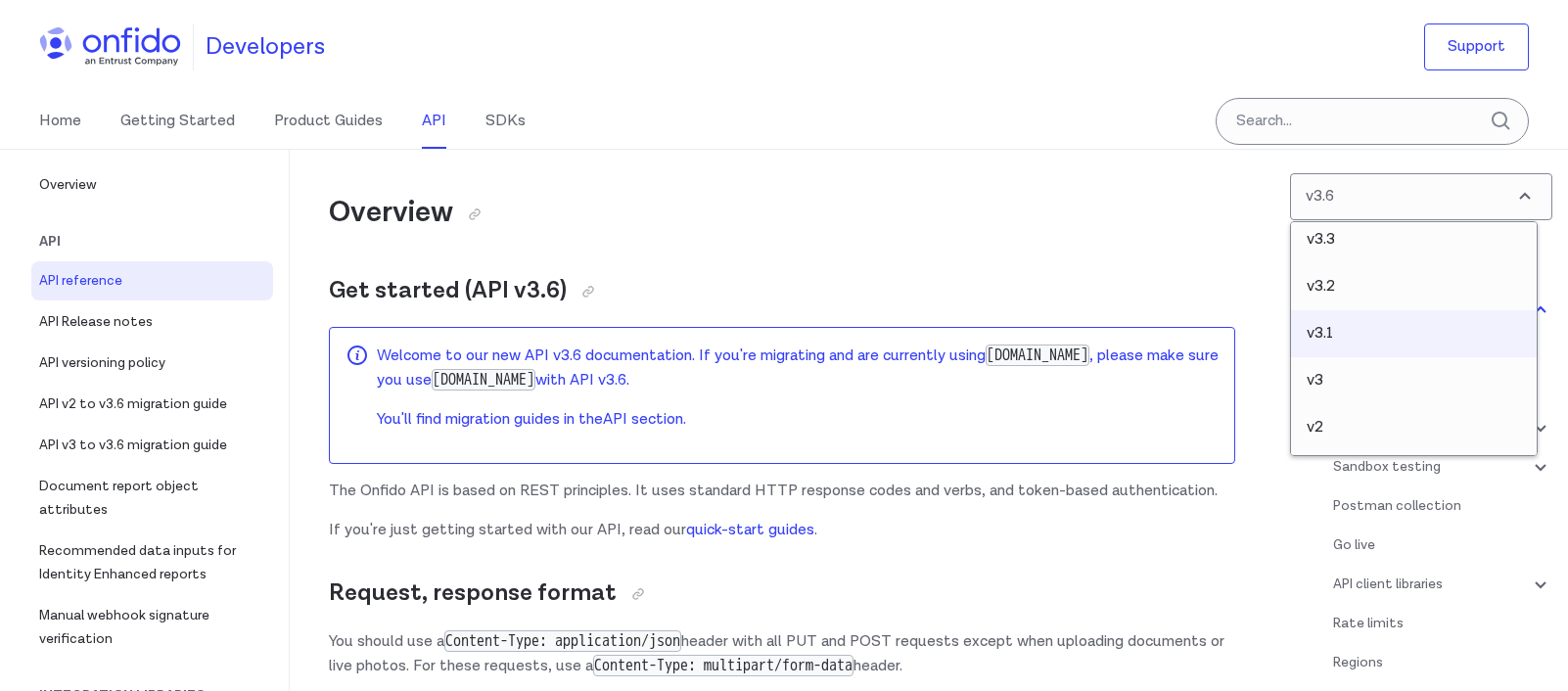 click on "v3.1" at bounding box center [1413, 334] 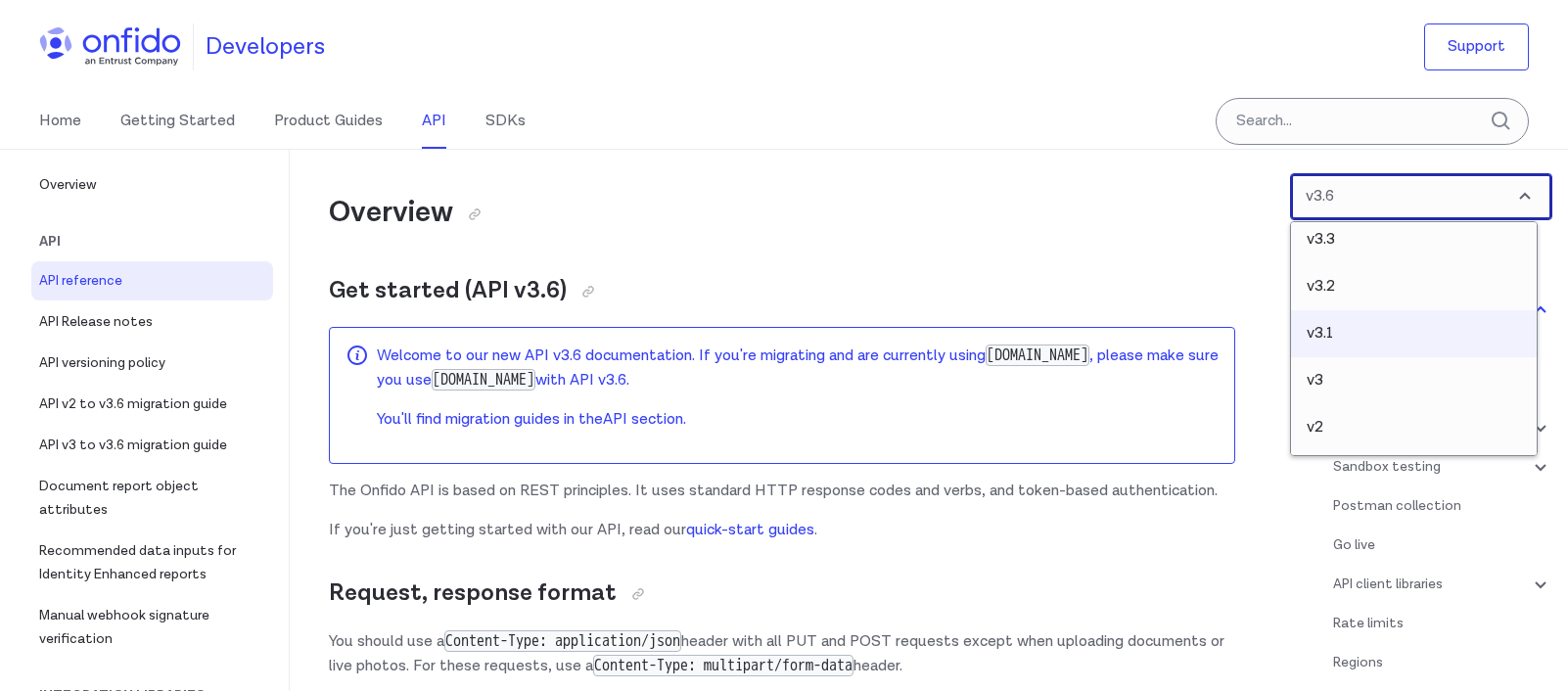 select on "3.1.0" 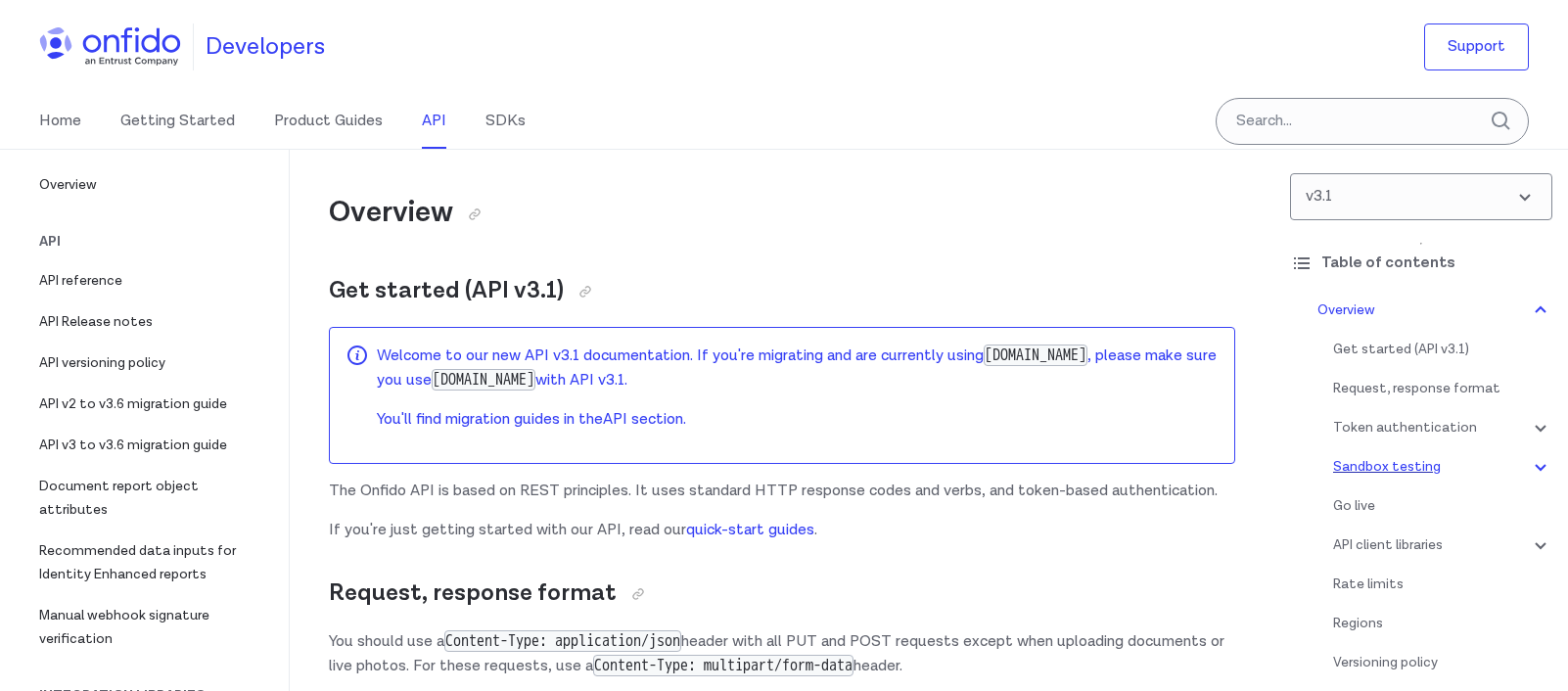scroll, scrollTop: 0, scrollLeft: 0, axis: both 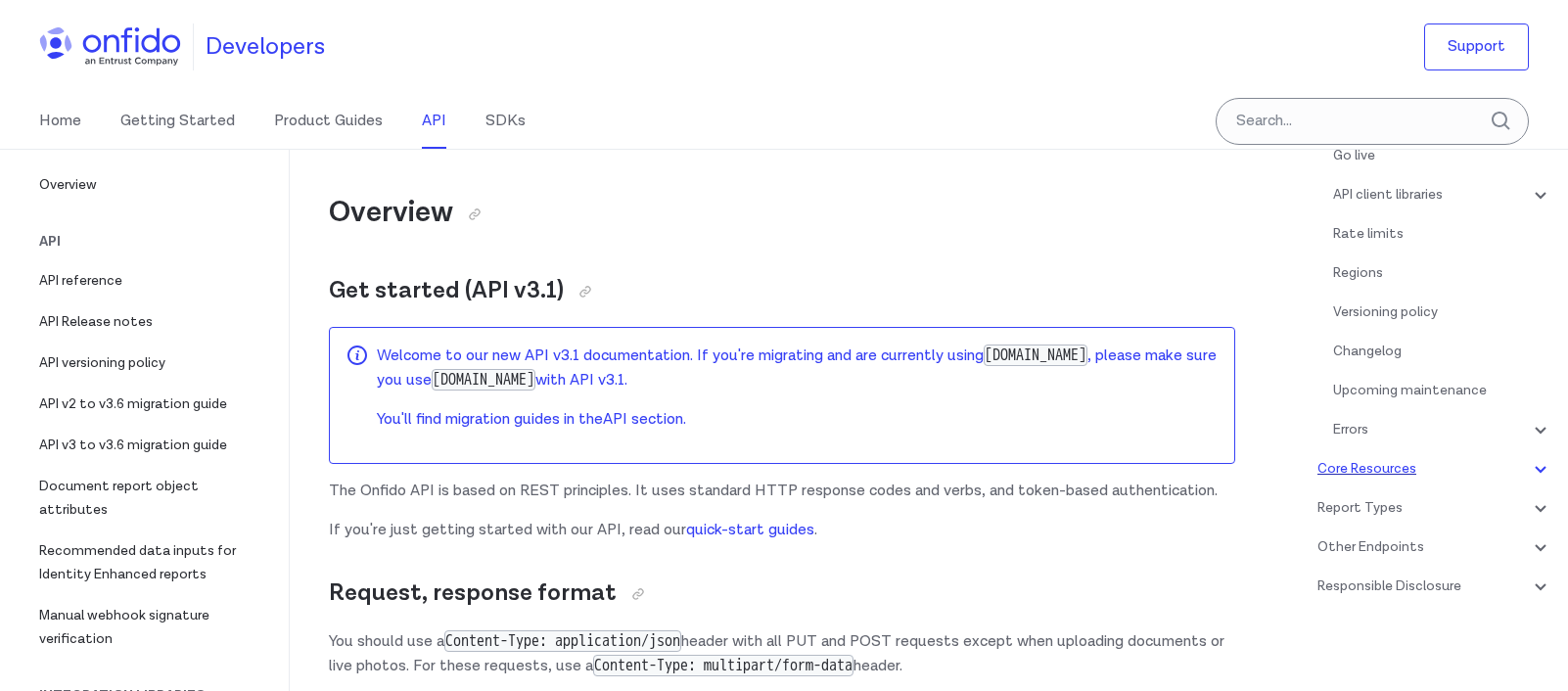 click on "Core Resources" at bounding box center [1435, 469] 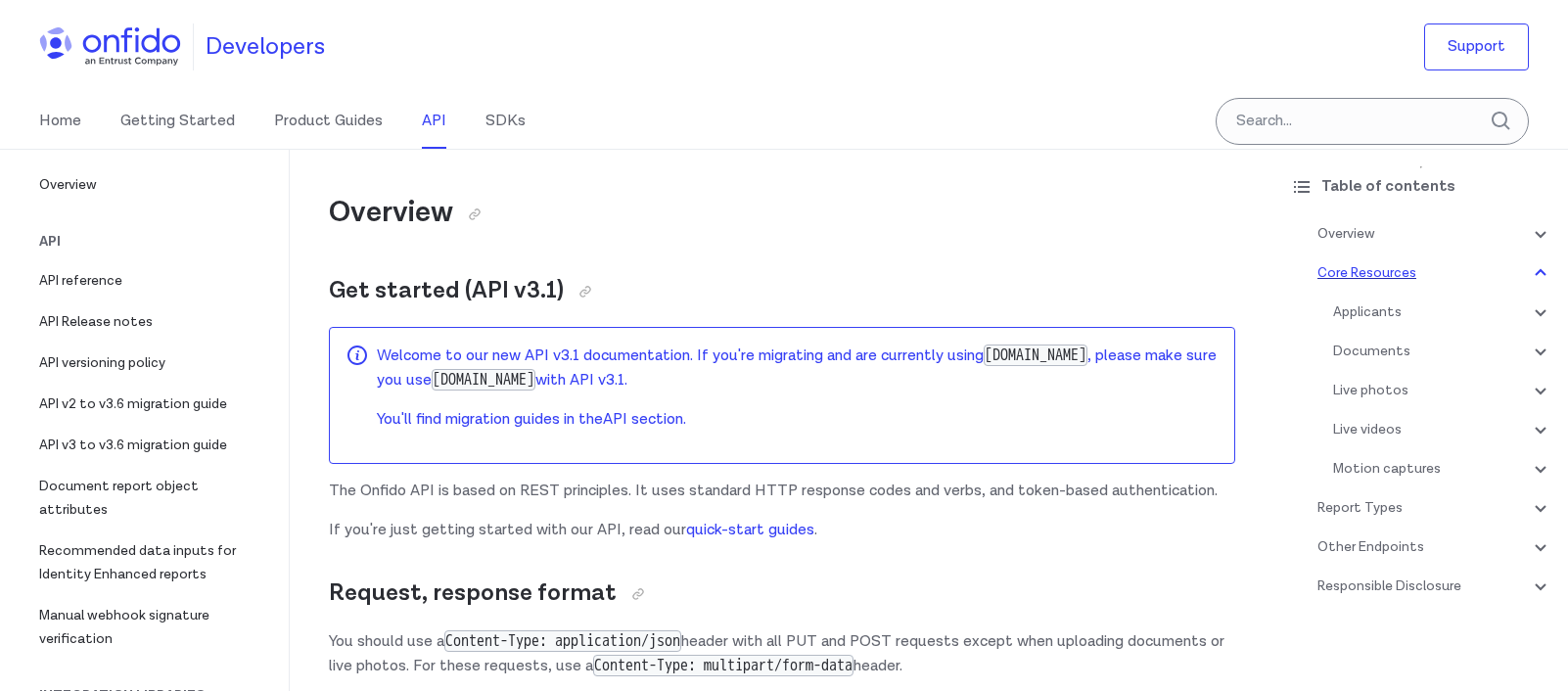 scroll, scrollTop: 16475, scrollLeft: 0, axis: vertical 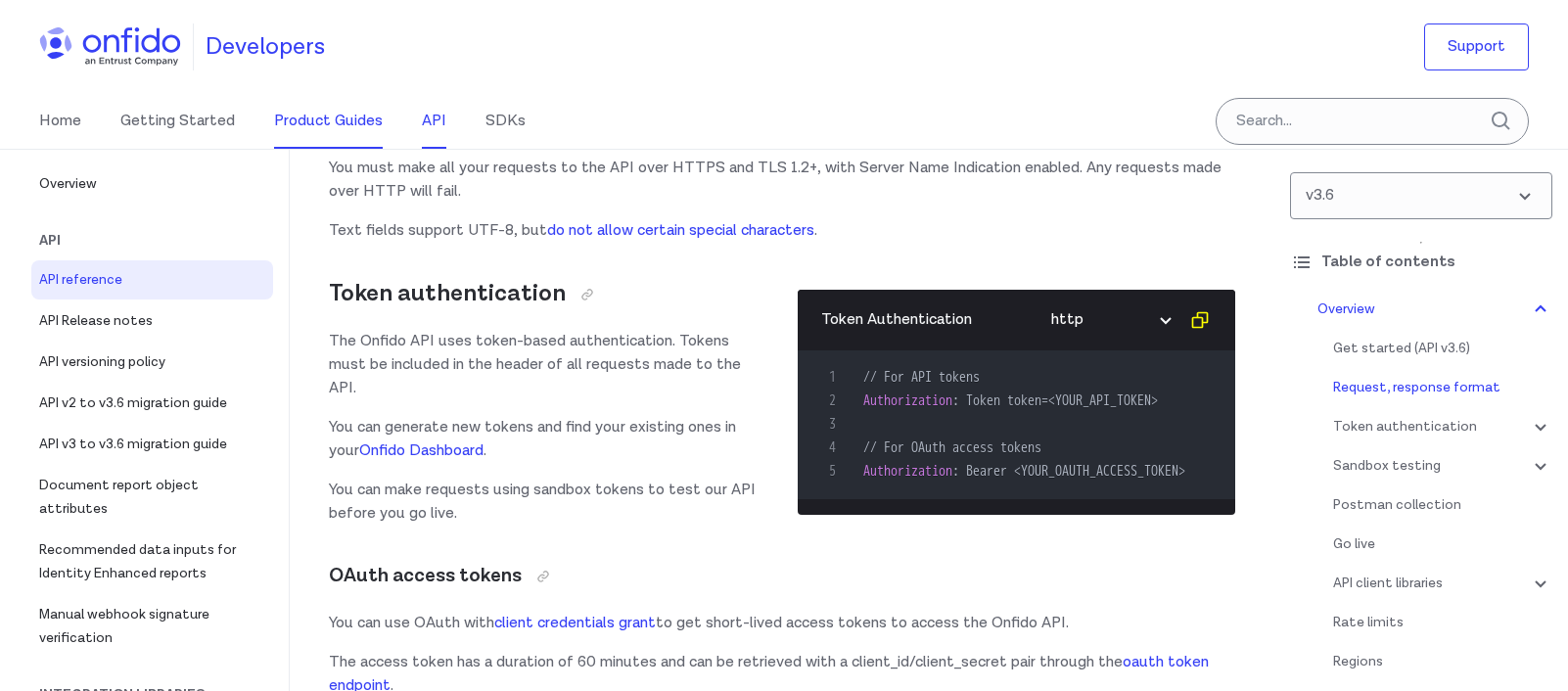 click on "Product Guides" at bounding box center (328, 121) 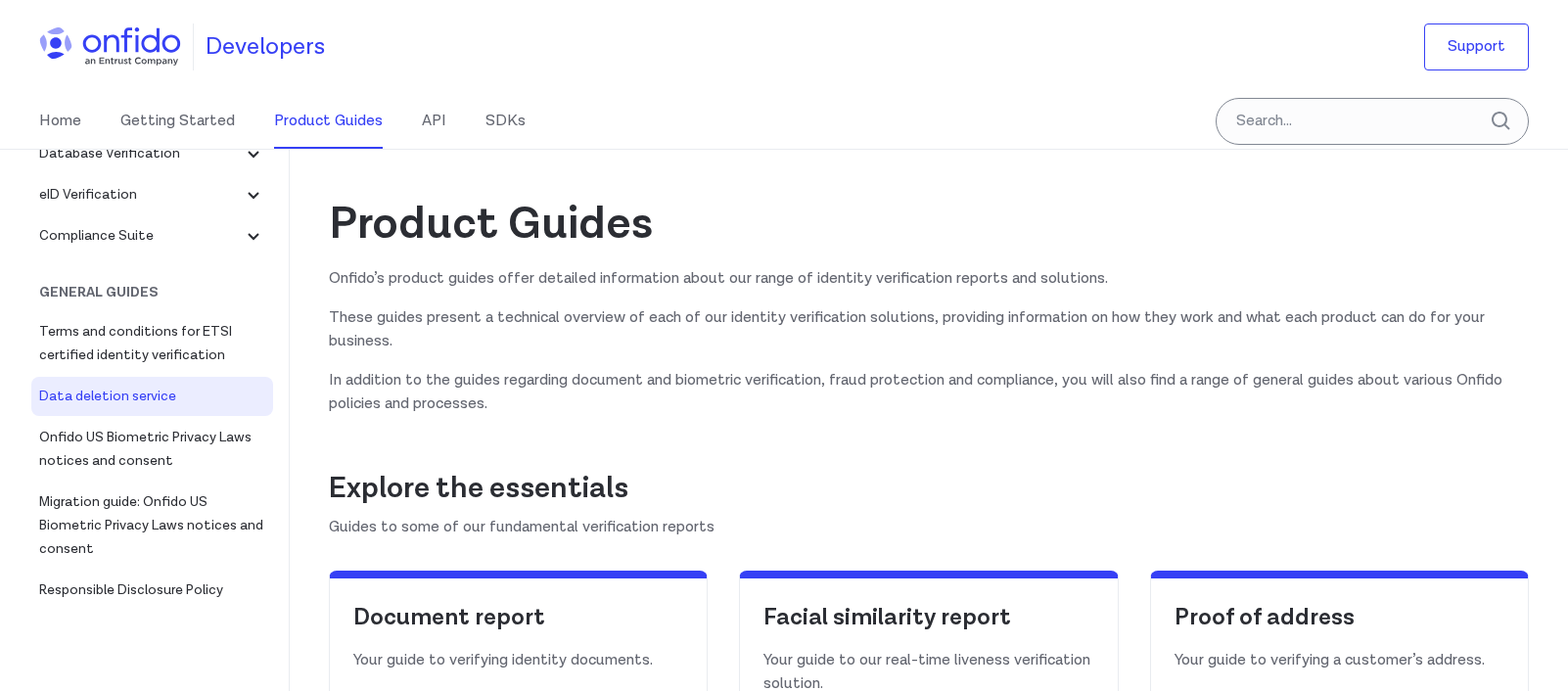 scroll, scrollTop: 264, scrollLeft: 0, axis: vertical 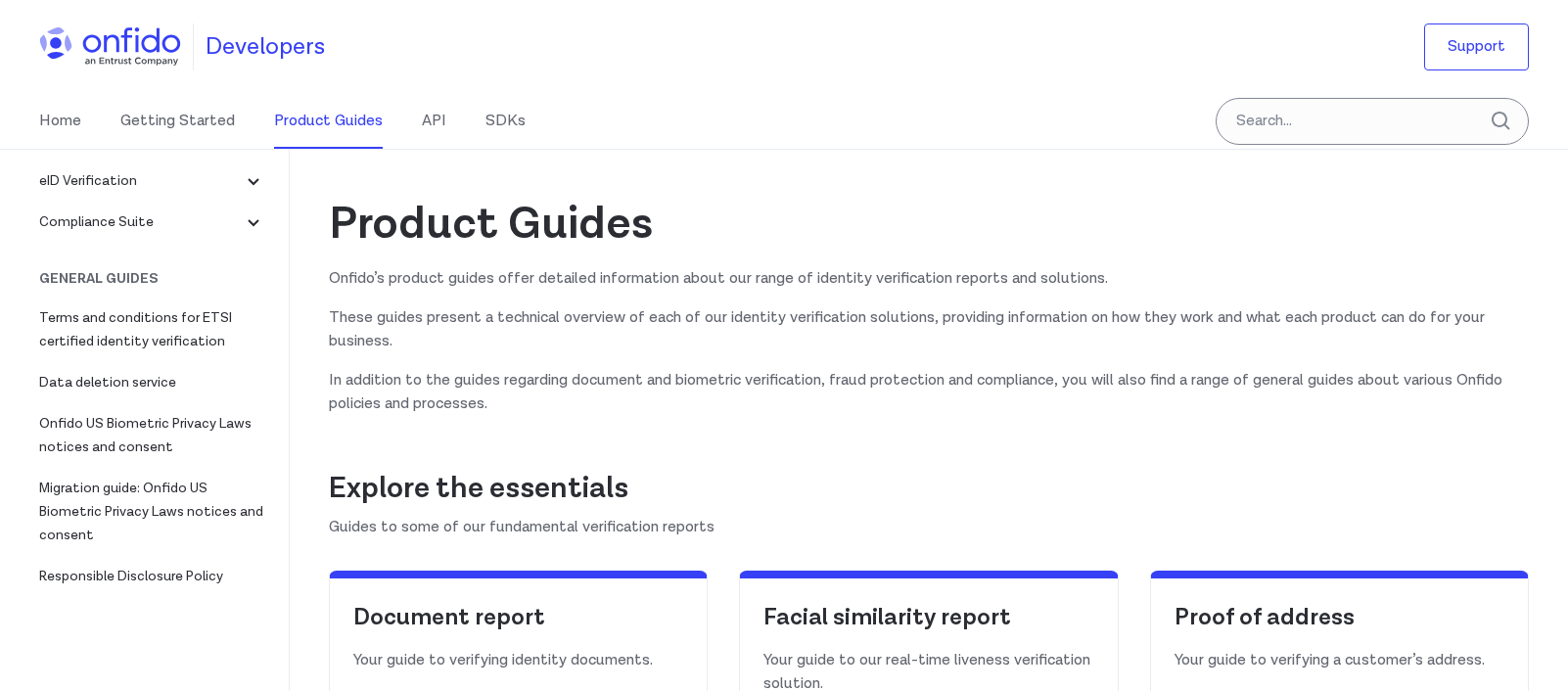click on "Home Getting Started Product Guides API SDKs" at bounding box center (301, 121) 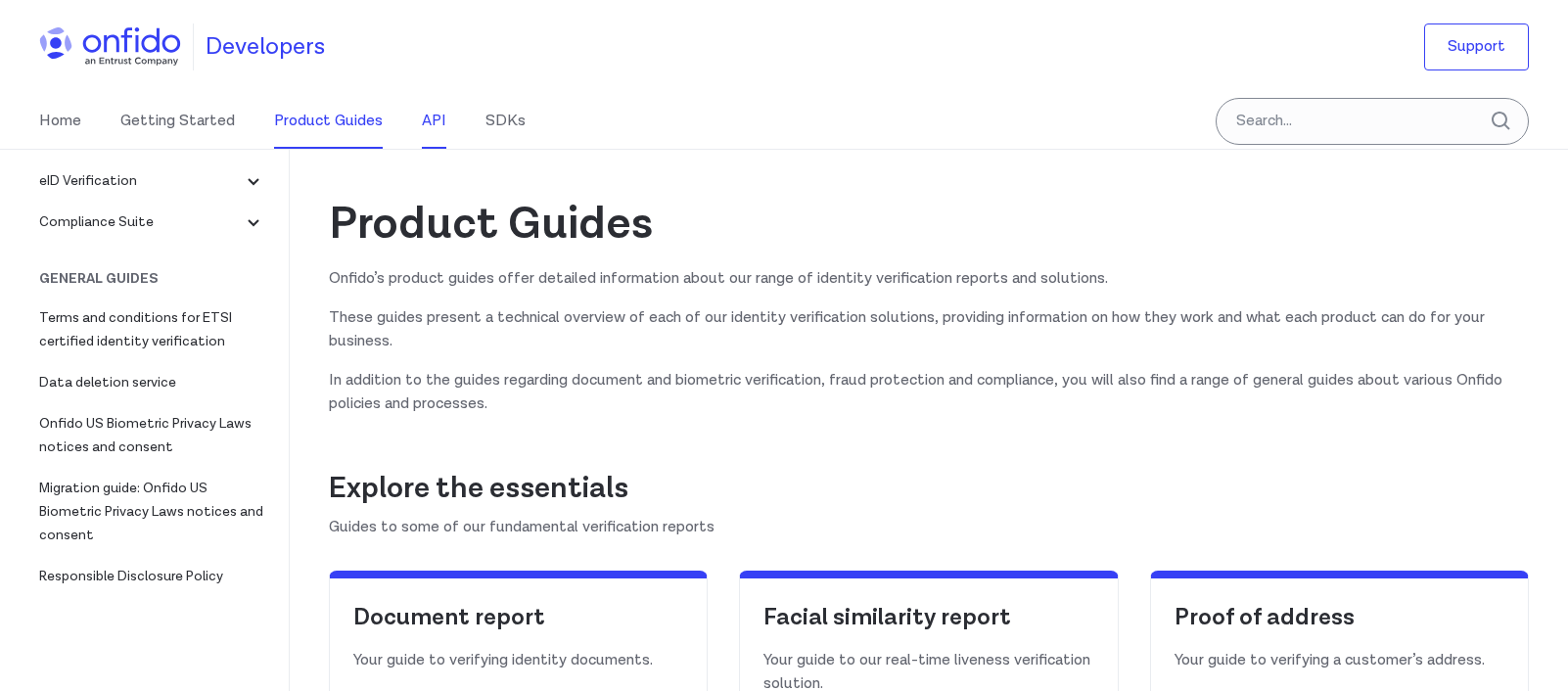 click on "API" at bounding box center (434, 121) 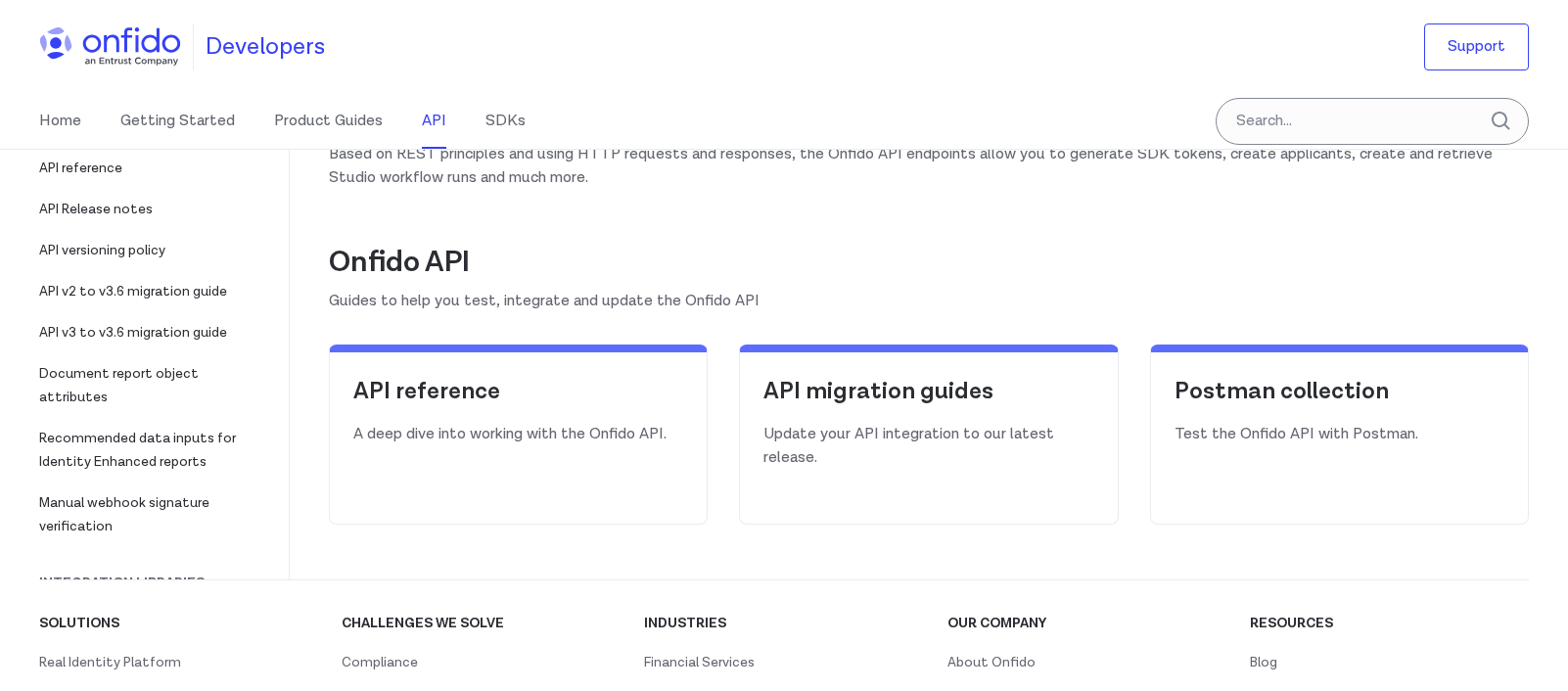 scroll, scrollTop: 295, scrollLeft: 0, axis: vertical 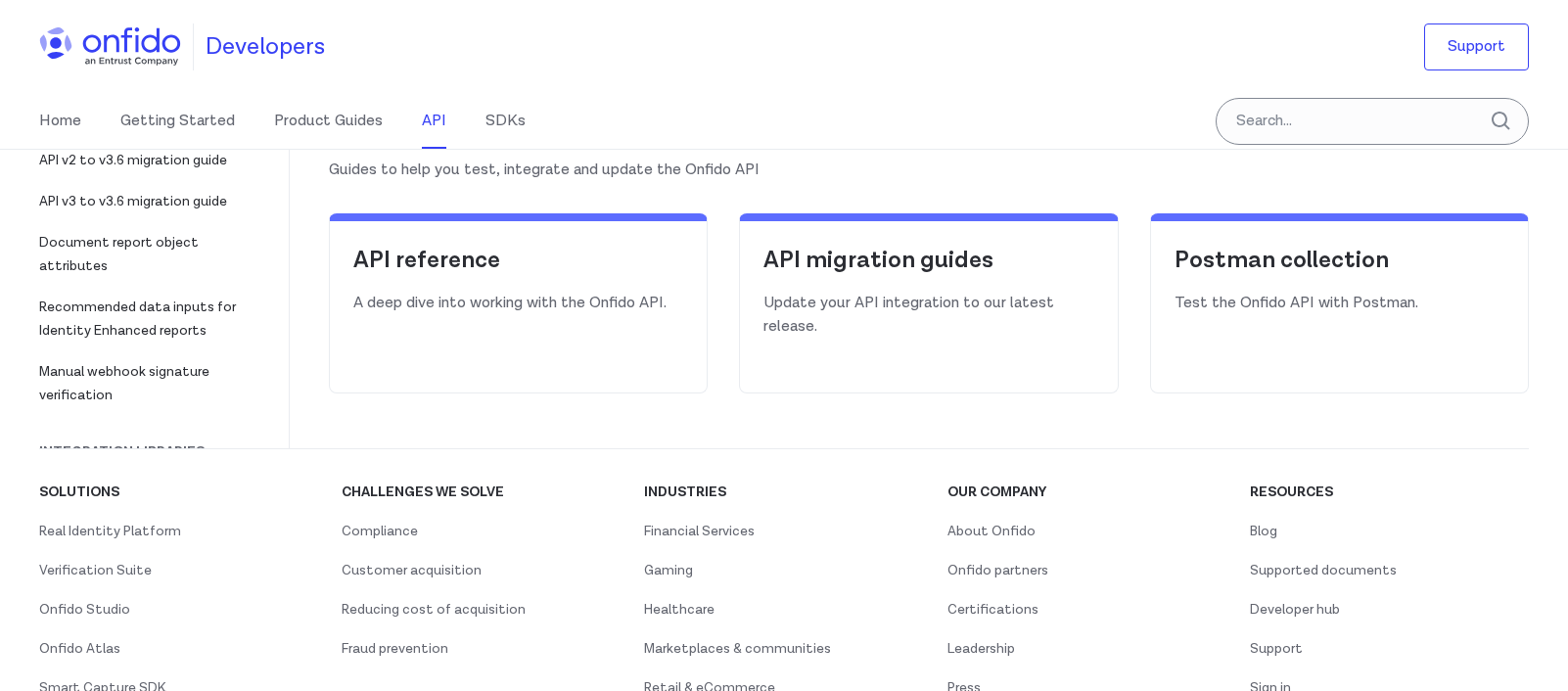 click on "API reference   A deep dive into working with the Onfido API." at bounding box center [518, 303] 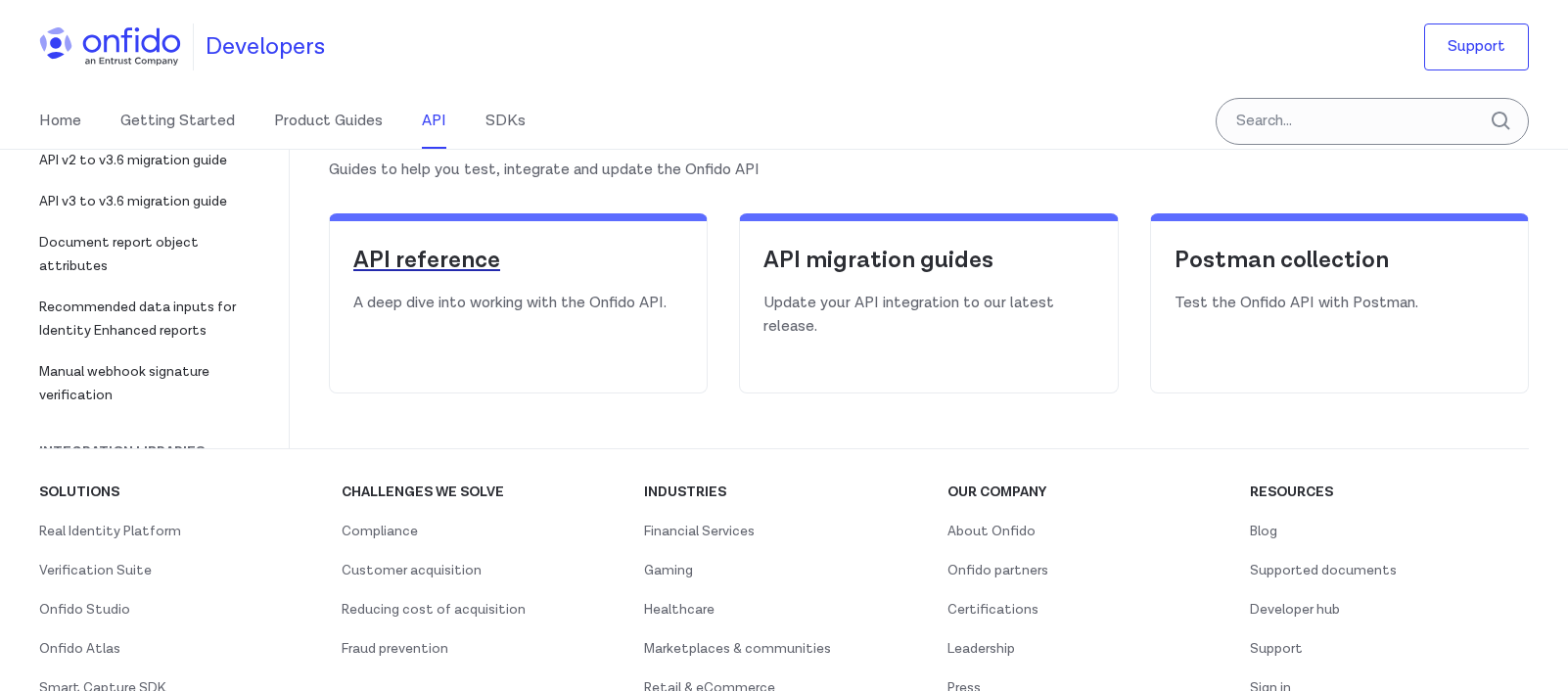 click on "API reference" at bounding box center (518, 260) 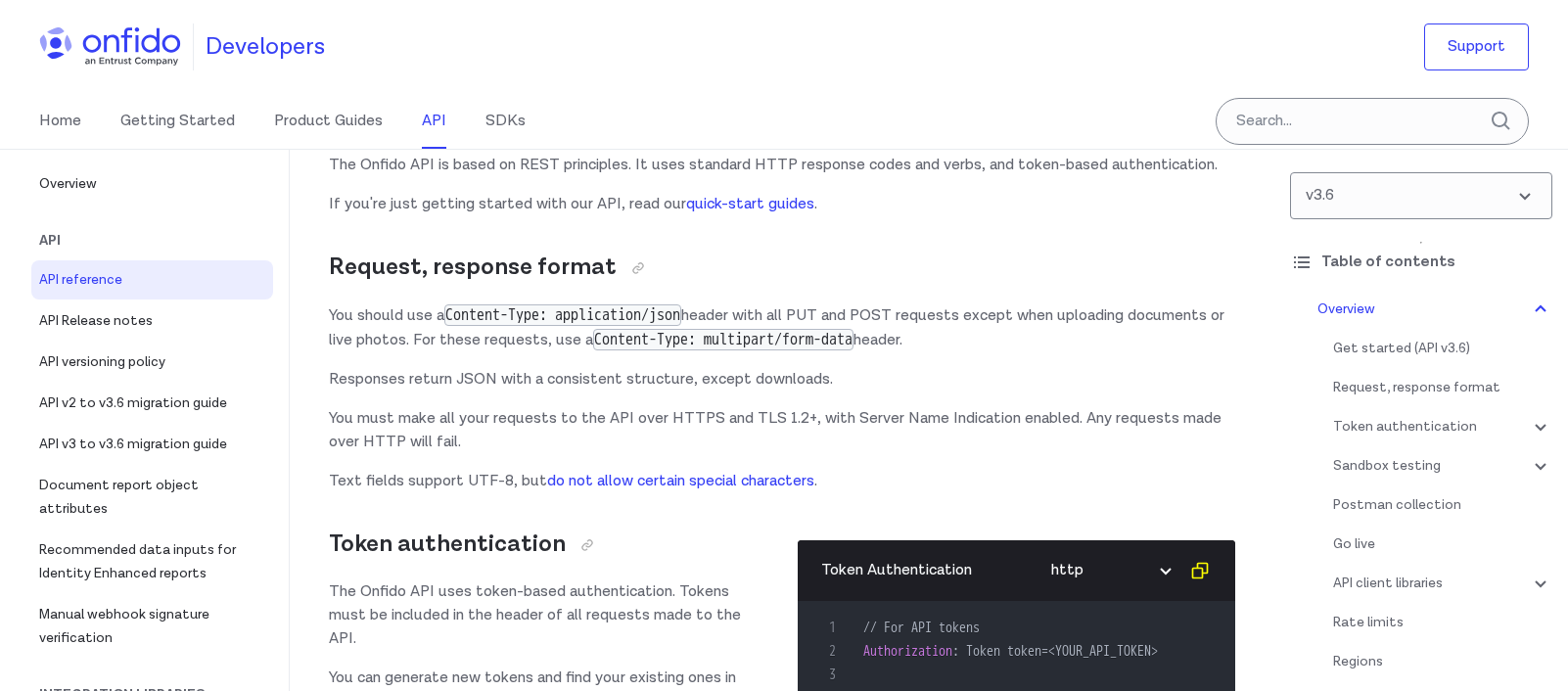 scroll, scrollTop: 0, scrollLeft: 0, axis: both 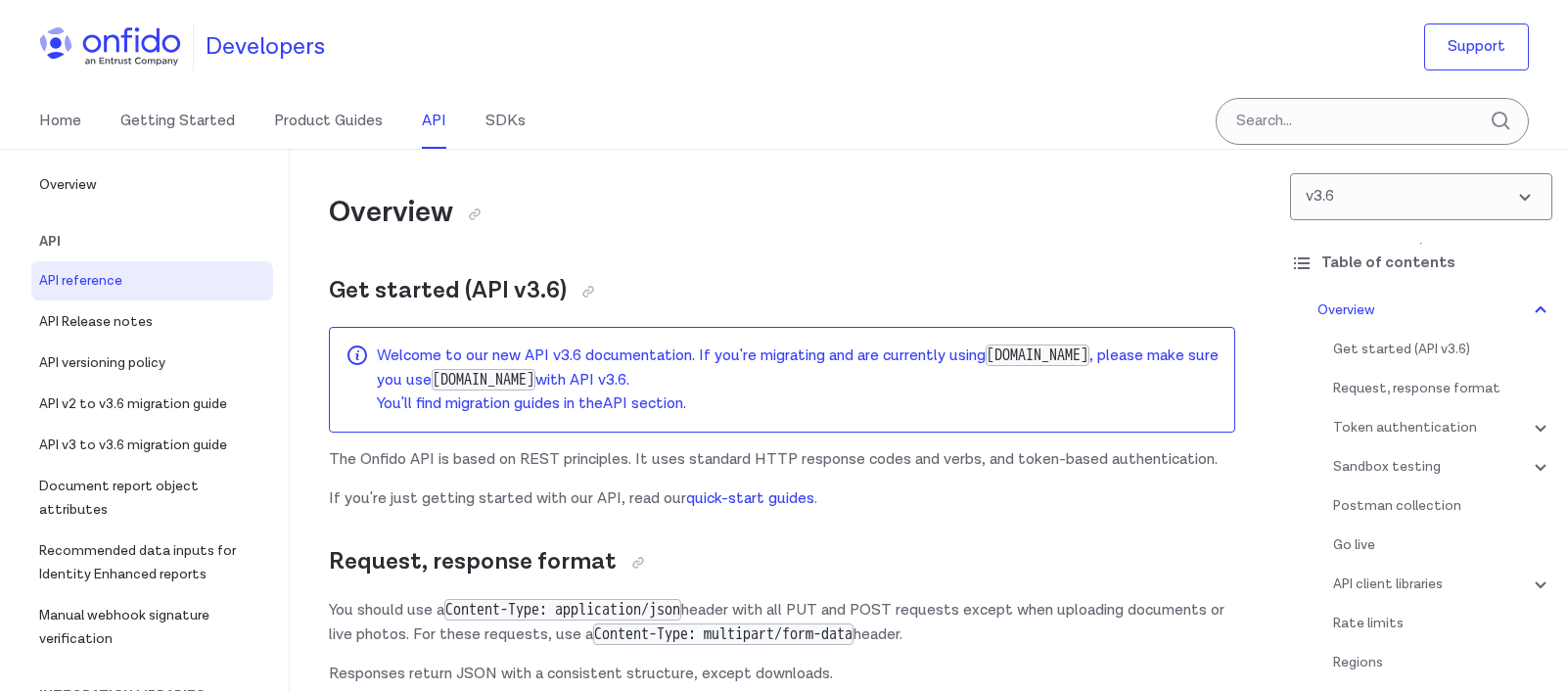 click on "v3.6     Table of contents Overview Get started (API v3.6) Request, response format Token authentication -  OAuth access tokens -  OAuth access token rotation -  API tokens -  API token rotation -  SDK tokens Sandbox testing -  Sandbox and live differences -  Sample document and photo files -  Simulating verification reports in the sandbox -  Simulating Document reports in the sandbox -  Simulating Facial Similarity reports in the sandbox -  Pre-determined responses for Repeat Attempts -  Sandbox testing with Profile Data Capture tasks -  Sandbox testing for API generated reports Postman collection Go live API client libraries -  OpenAPI specification Rate limits Regions Versioning policy Changelog Upcoming maintenance Errors -  Example error object -  Error codes and what to do Core Resources Applicants -  Applicants with Sanctioned Documents -  Applicant object -  ID number object -  Address object -  Location object -  Forbidden characters -  Create applicant -  Retrieve applicant -  Update applicant -" at bounding box center (1421, 421) 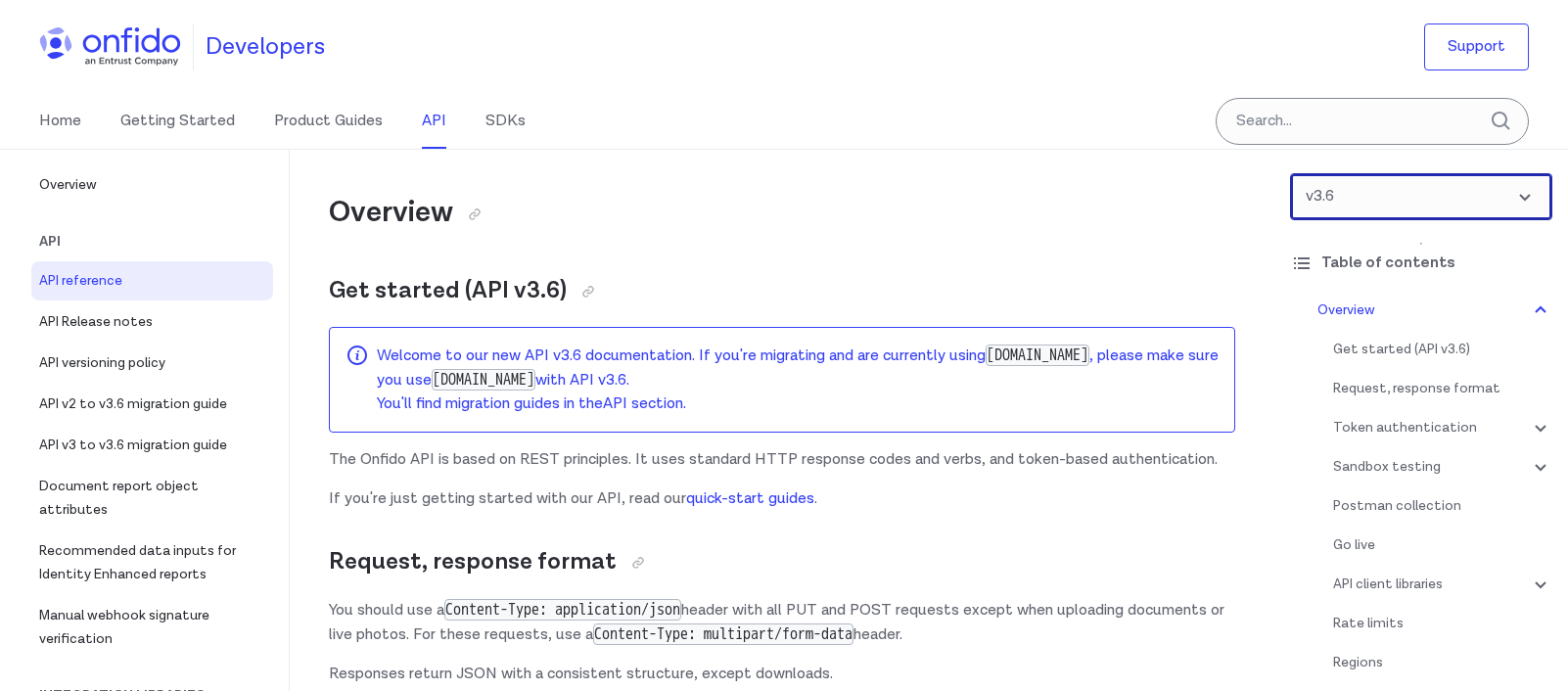 click at bounding box center (1421, 197) 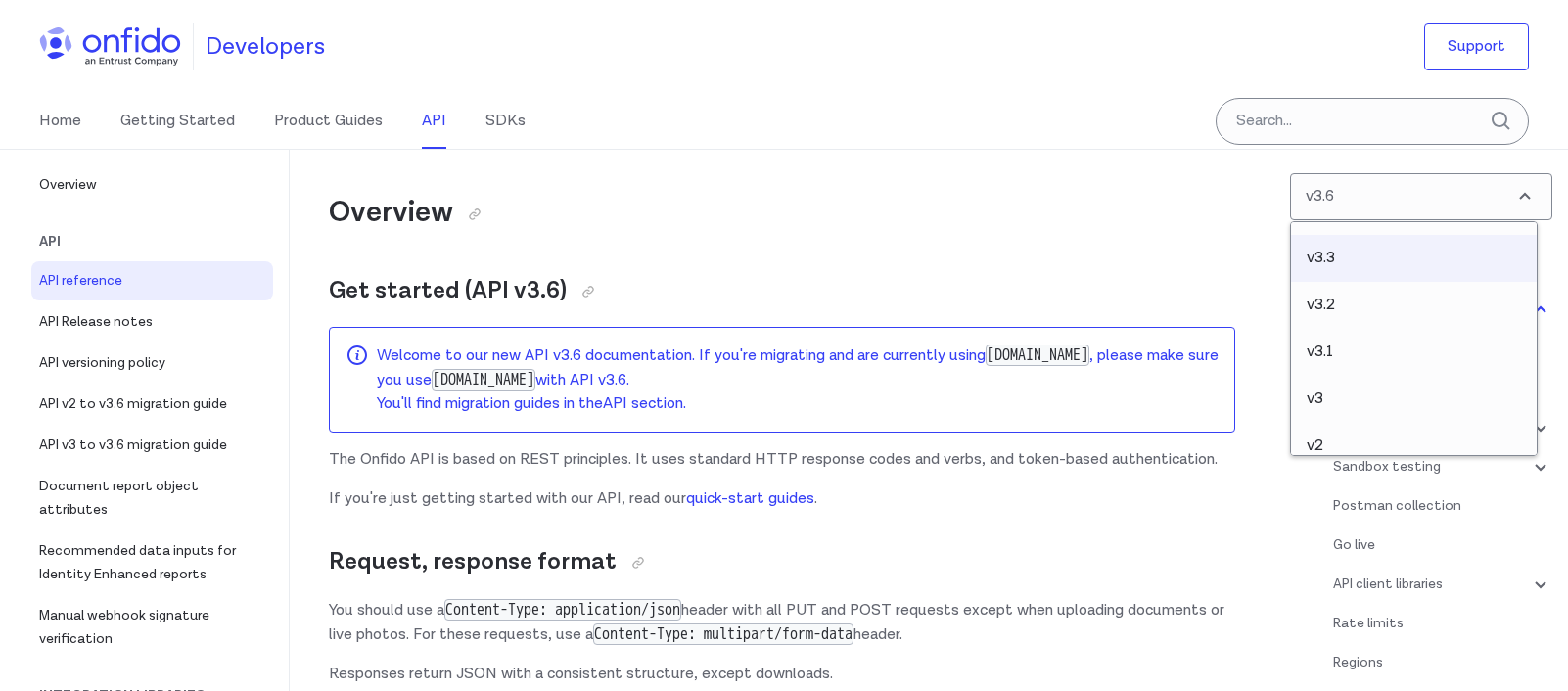 scroll, scrollTop: 151, scrollLeft: 0, axis: vertical 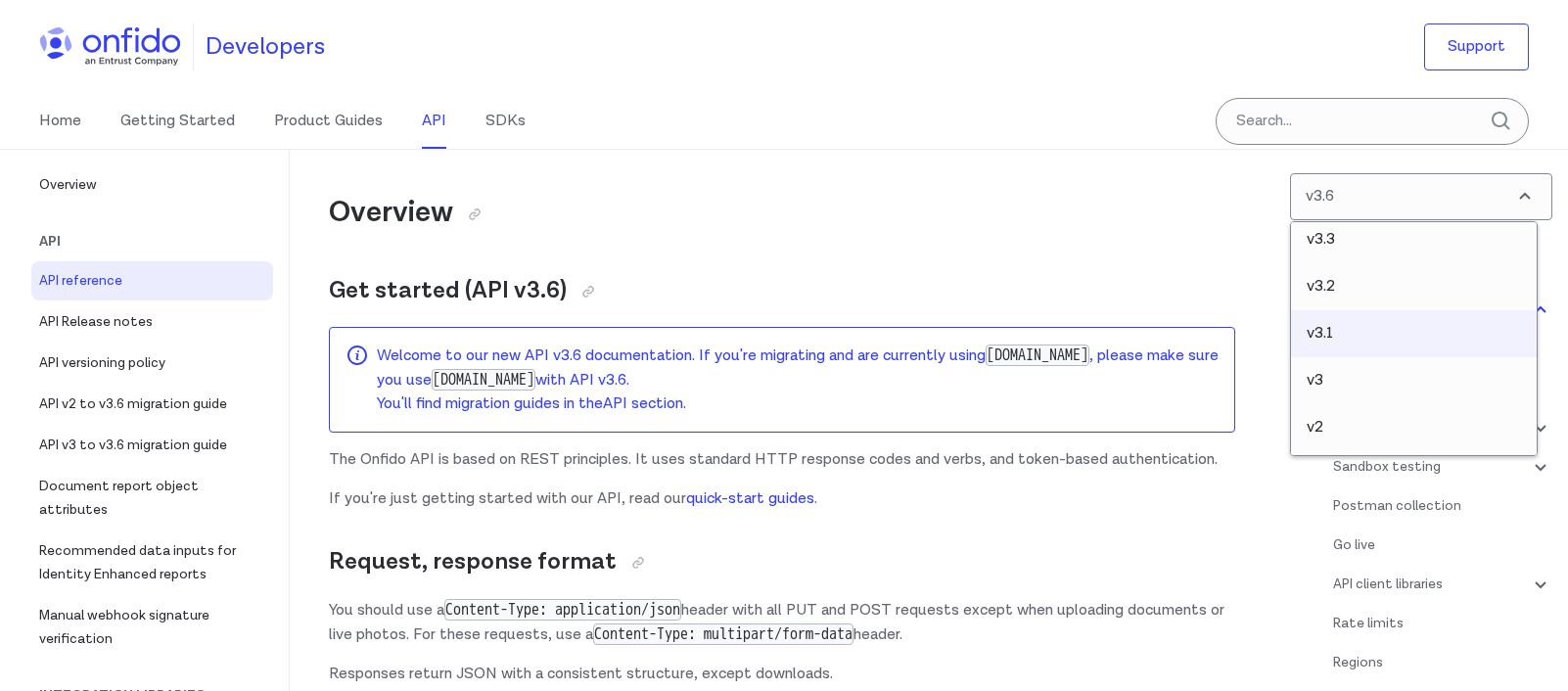 click on "v3.1" at bounding box center (1413, 334) 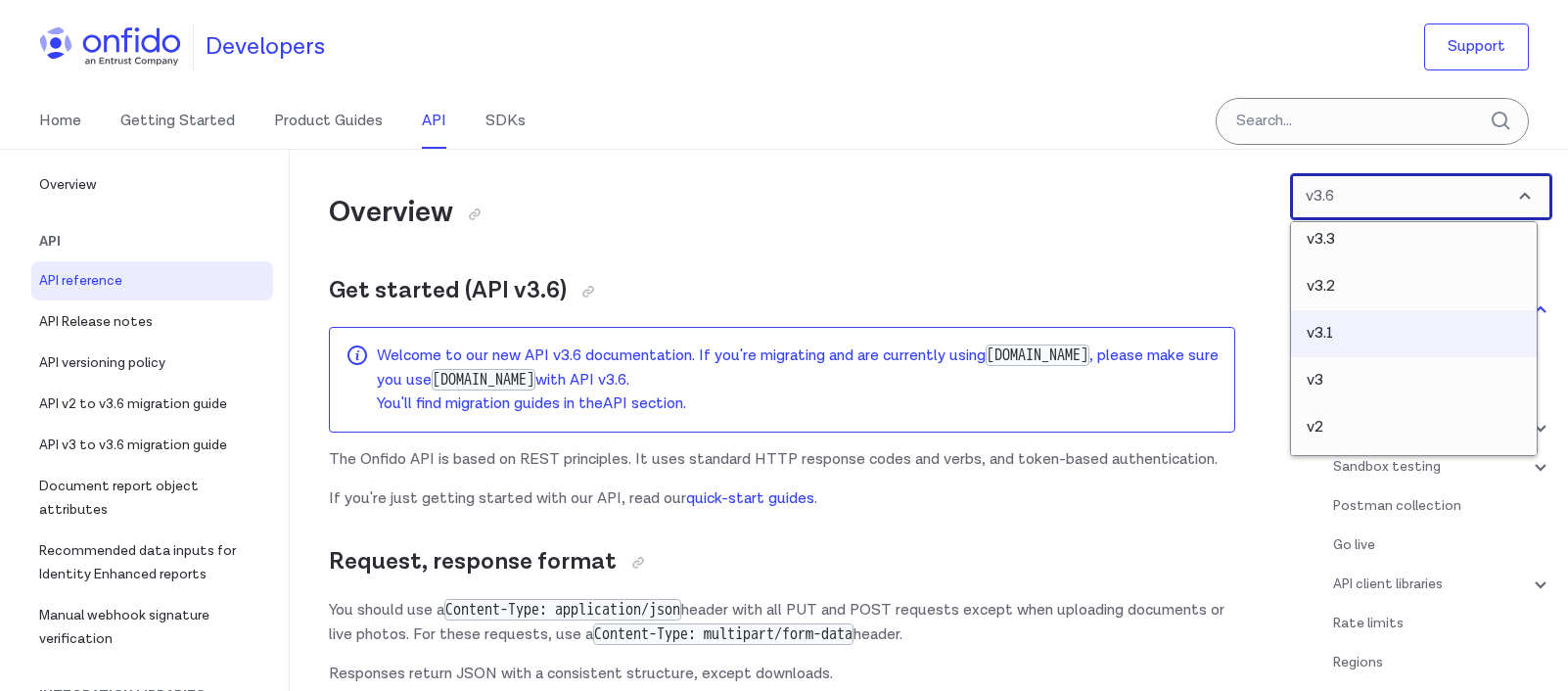 select on "3.1.0" 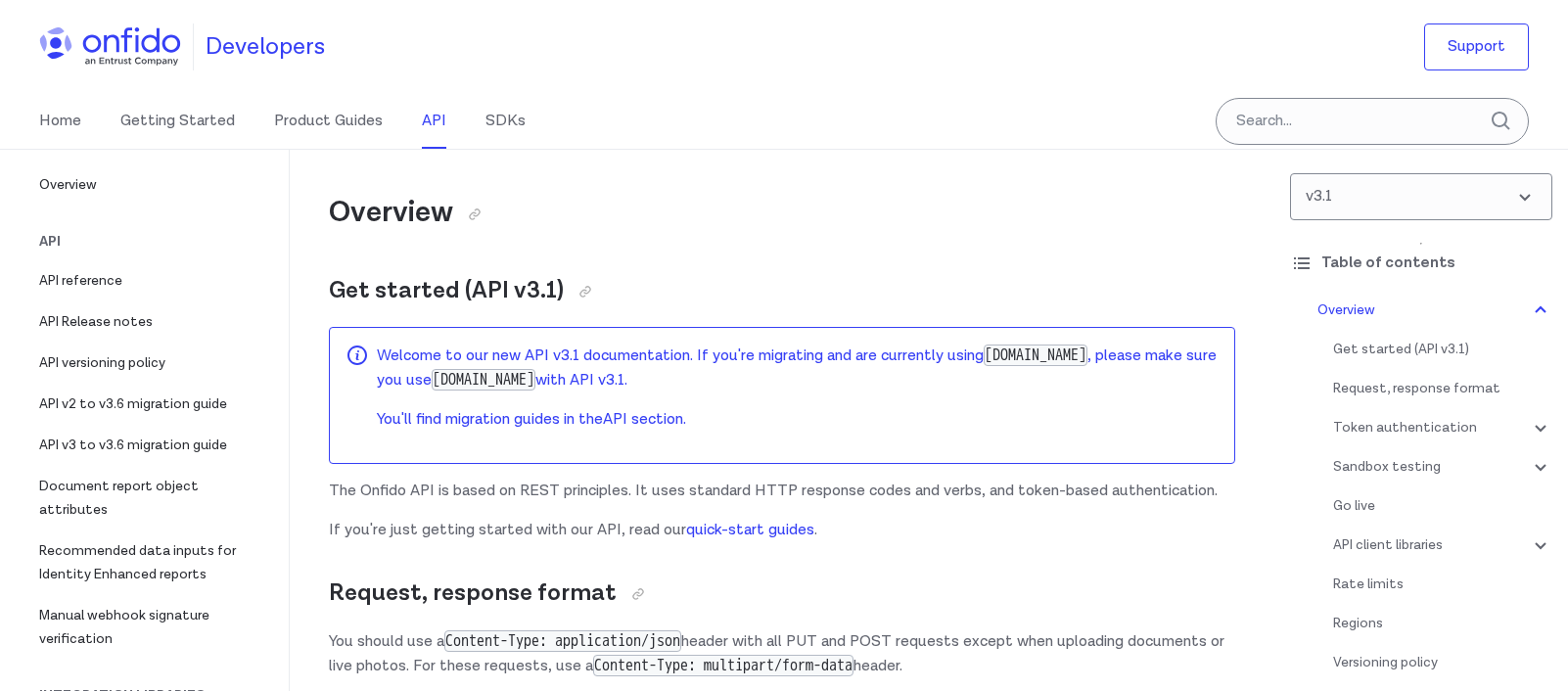 scroll, scrollTop: 0, scrollLeft: 0, axis: both 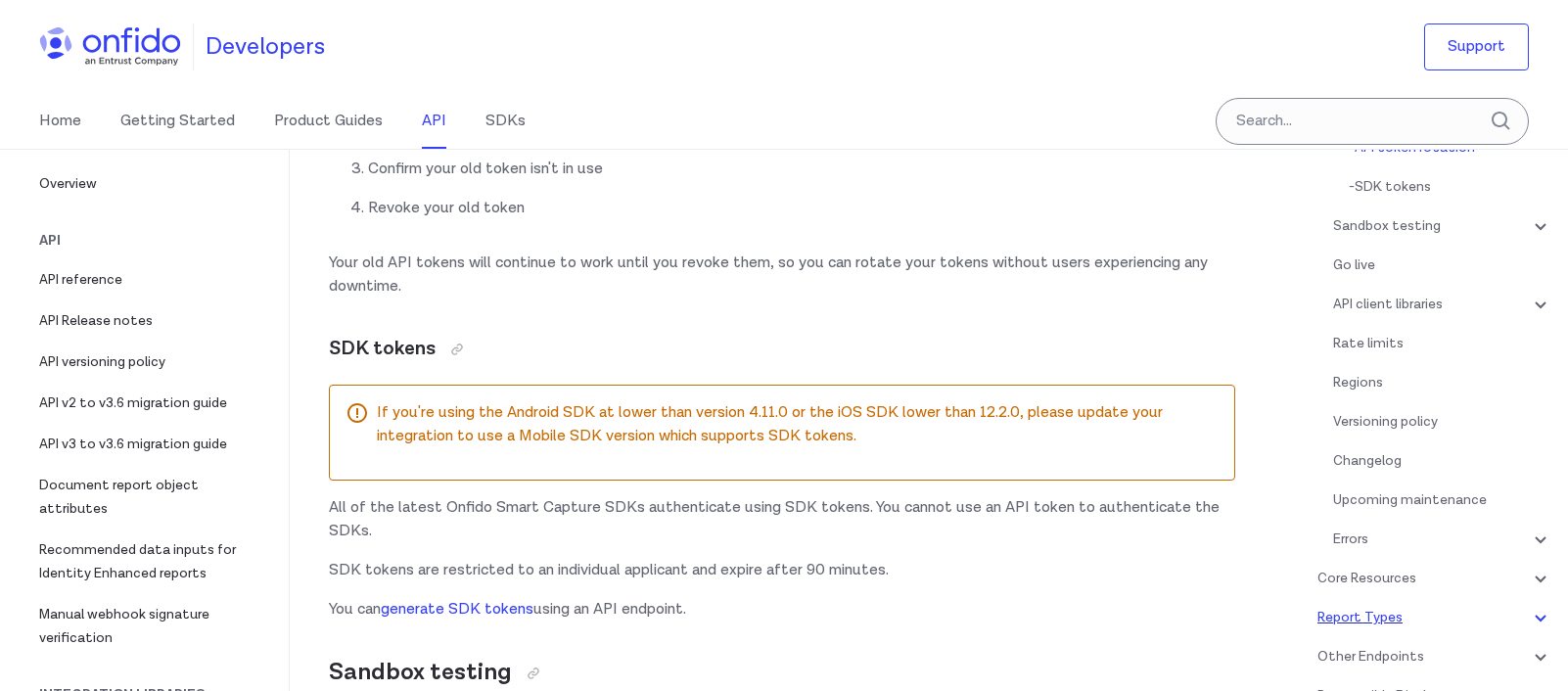 click on "Report Types" at bounding box center (1435, 618) 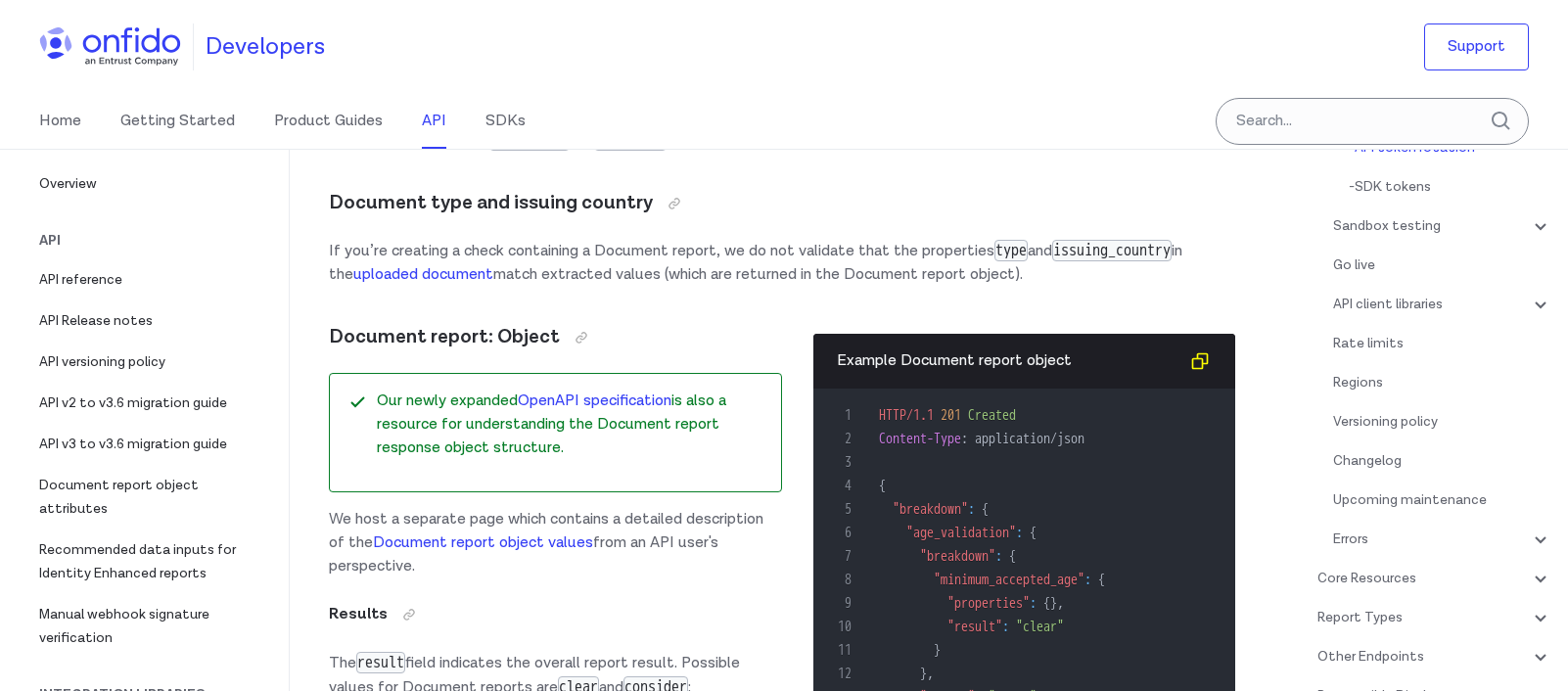 scroll, scrollTop: 178, scrollLeft: 0, axis: vertical 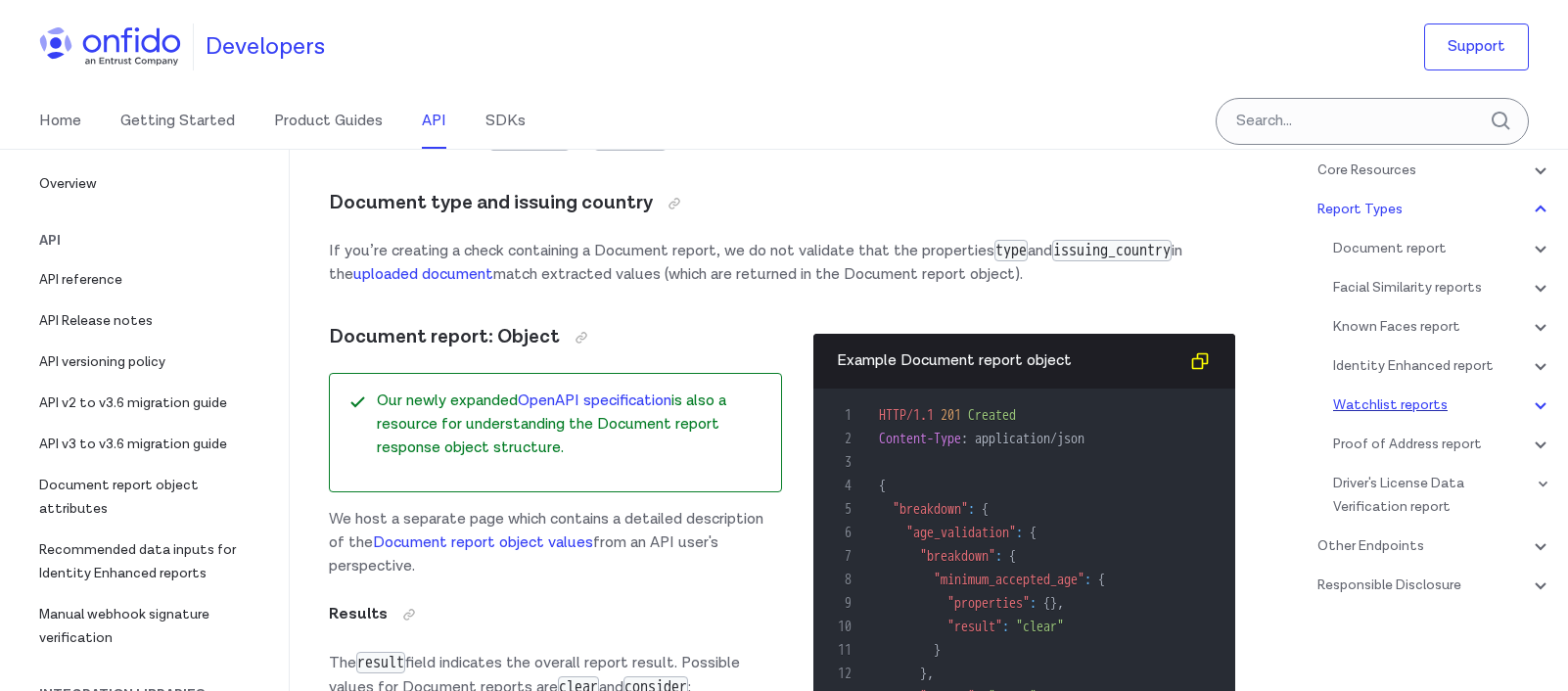 click on "Watchlist reports" at bounding box center (1443, 405) 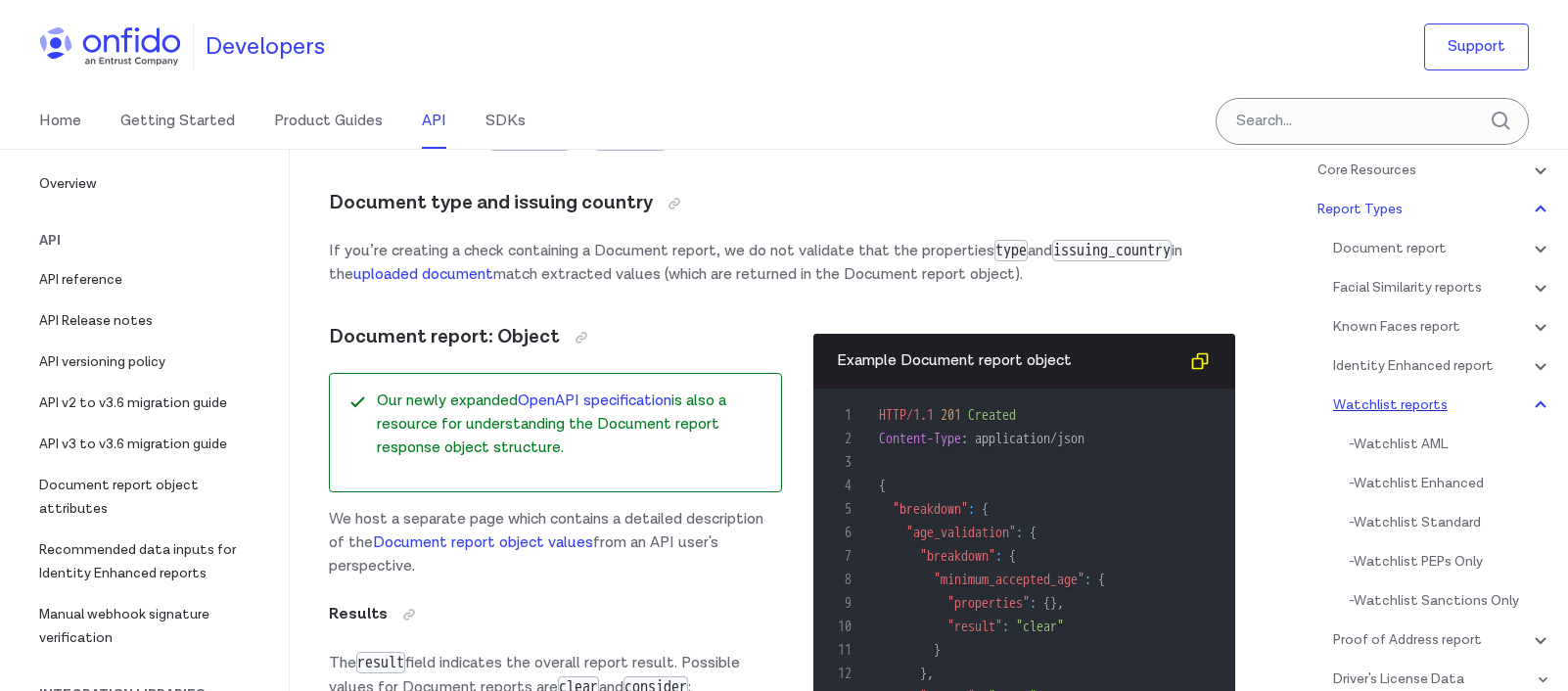 scroll, scrollTop: 89573, scrollLeft: 0, axis: vertical 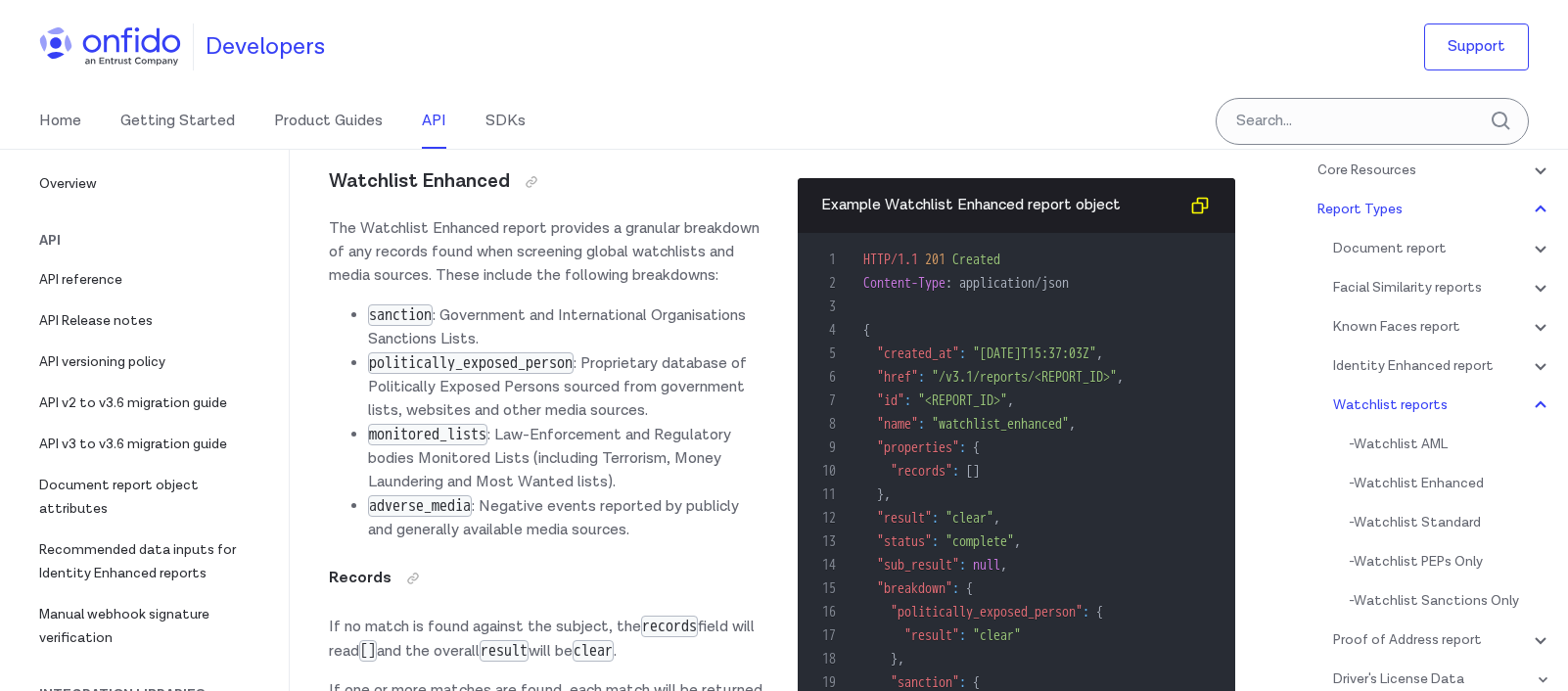 click at bounding box center (546, -4314) 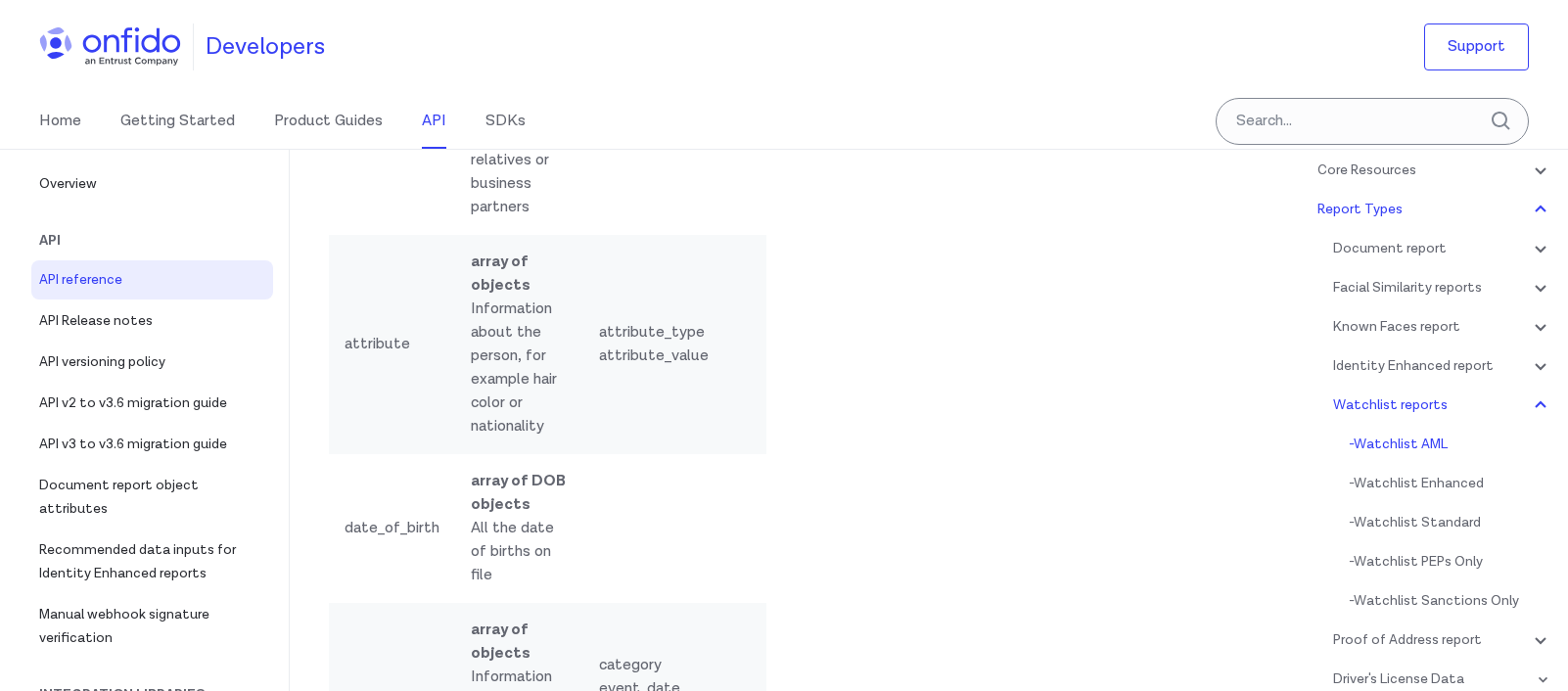 scroll, scrollTop: 90949, scrollLeft: 0, axis: vertical 